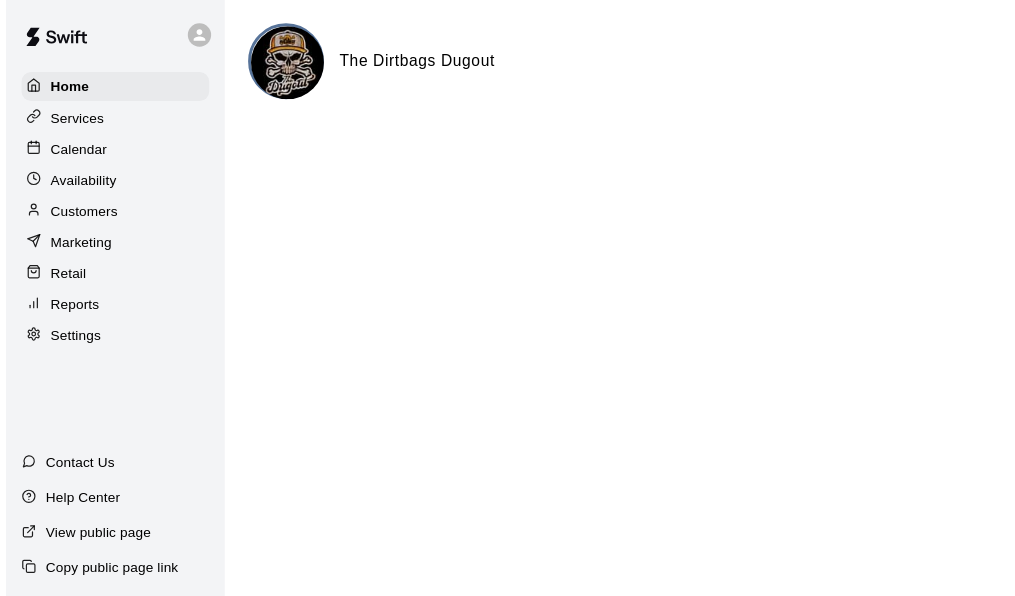 scroll, scrollTop: 0, scrollLeft: 0, axis: both 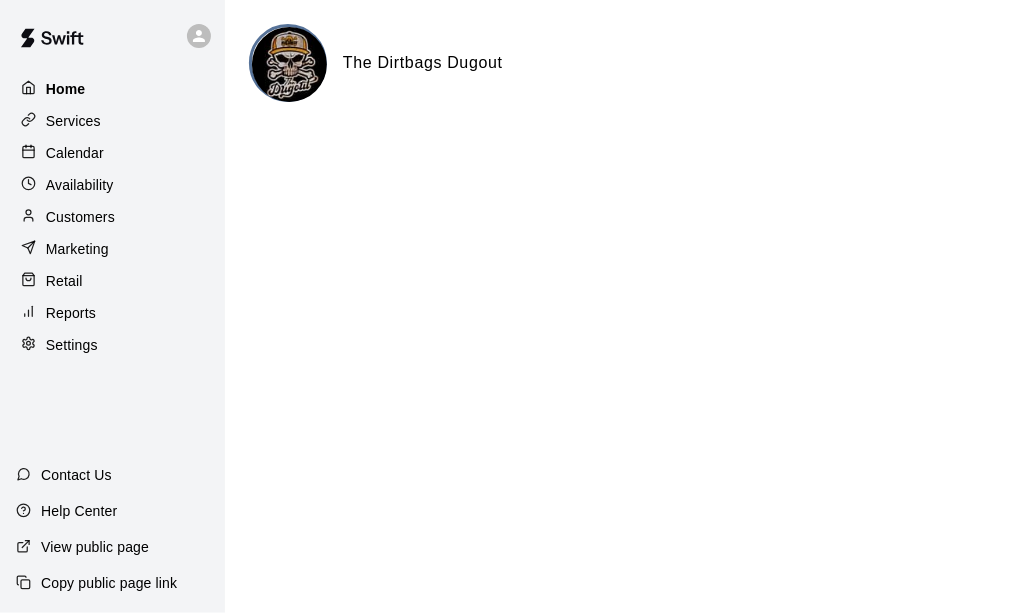 click on "Home" at bounding box center (112, 89) 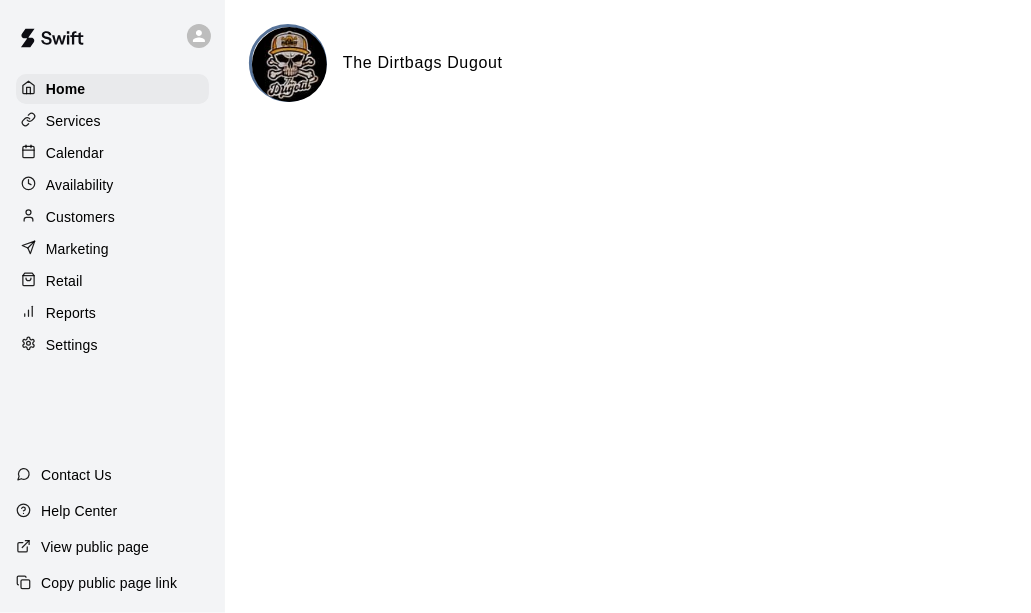 click on "Home Services Calendar Availability Customers Marketing Retail Reports Settings Contact Us Help Center View public page Copy public page link The Dirtbags Dugout Swift - Home Close cross-small" at bounding box center (515, 80) 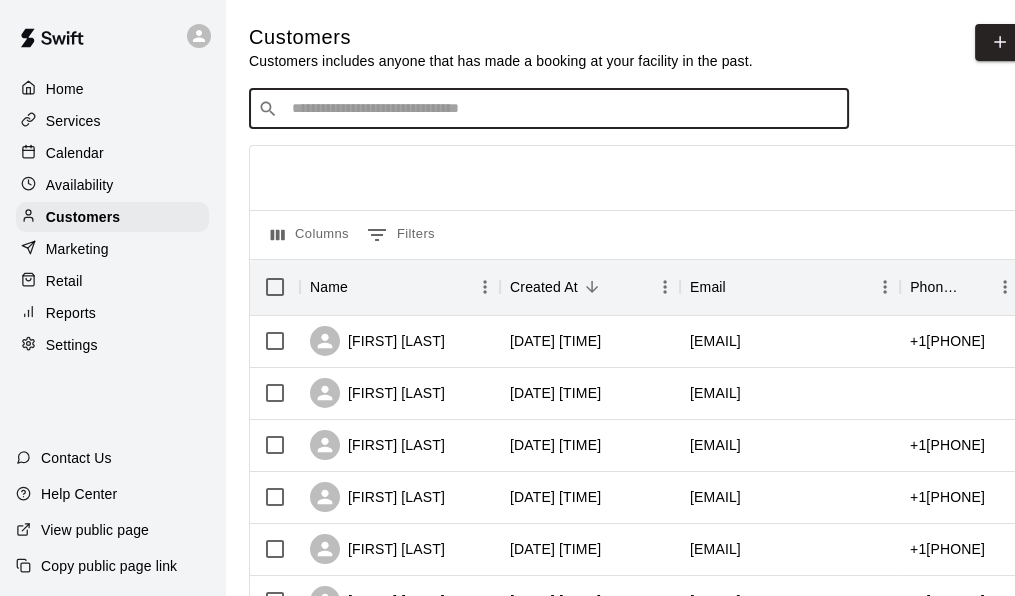 click at bounding box center [563, 109] 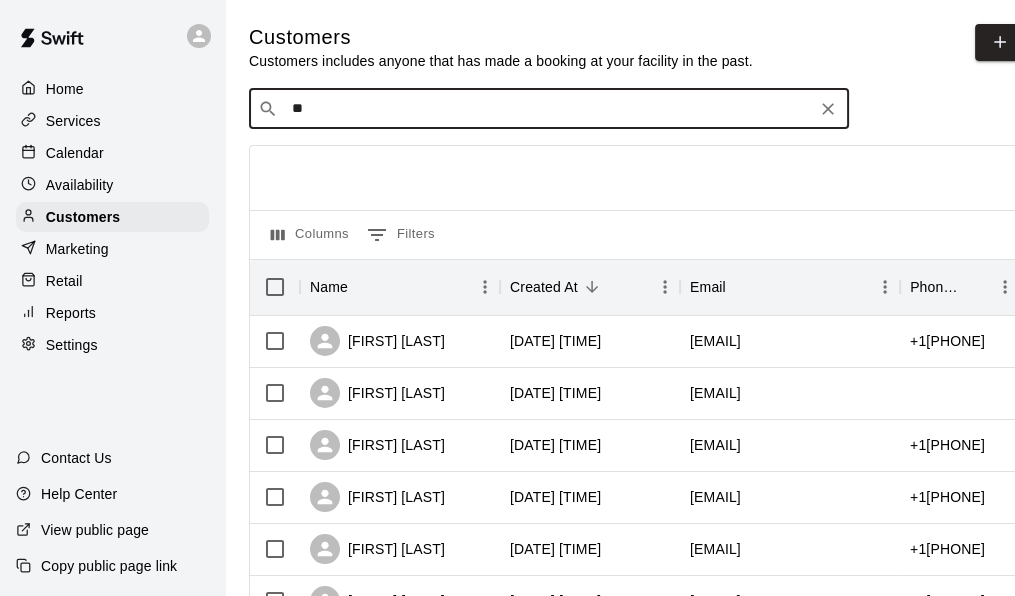 type on "***" 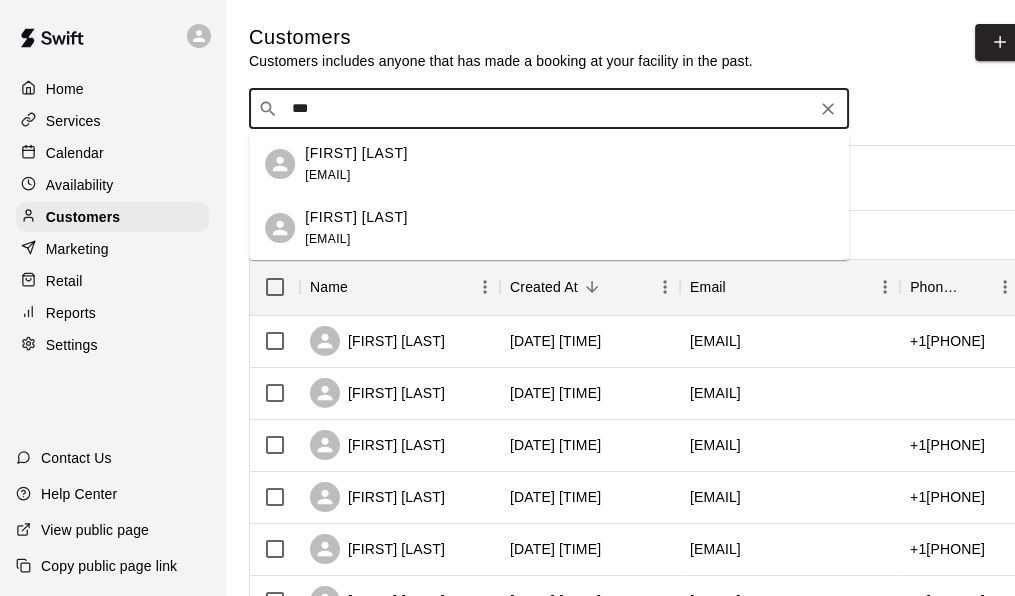 click on "[FIRST] [LAST]" at bounding box center [356, 217] 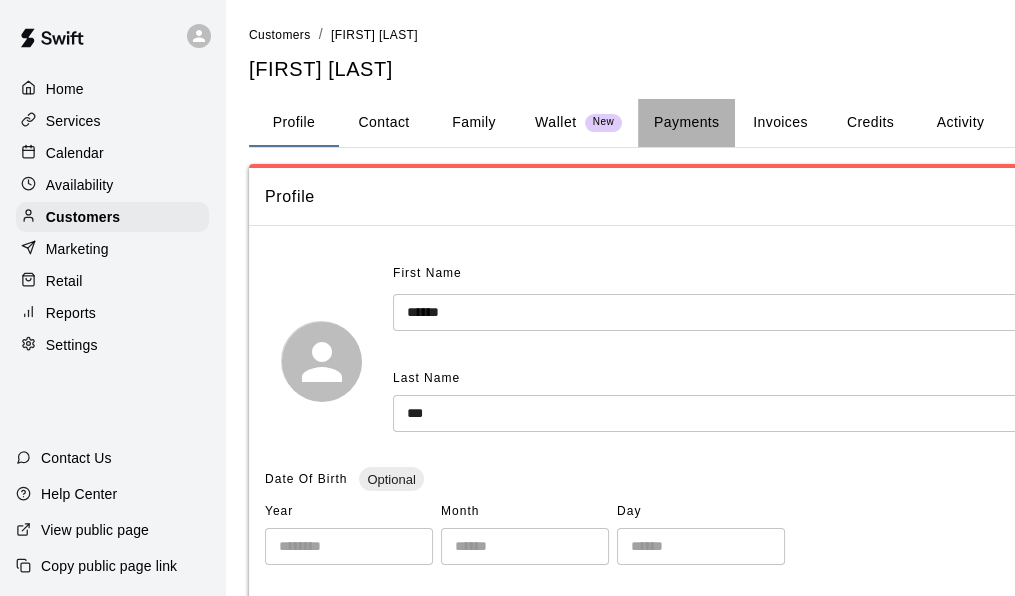 click on "Payments" at bounding box center (686, 123) 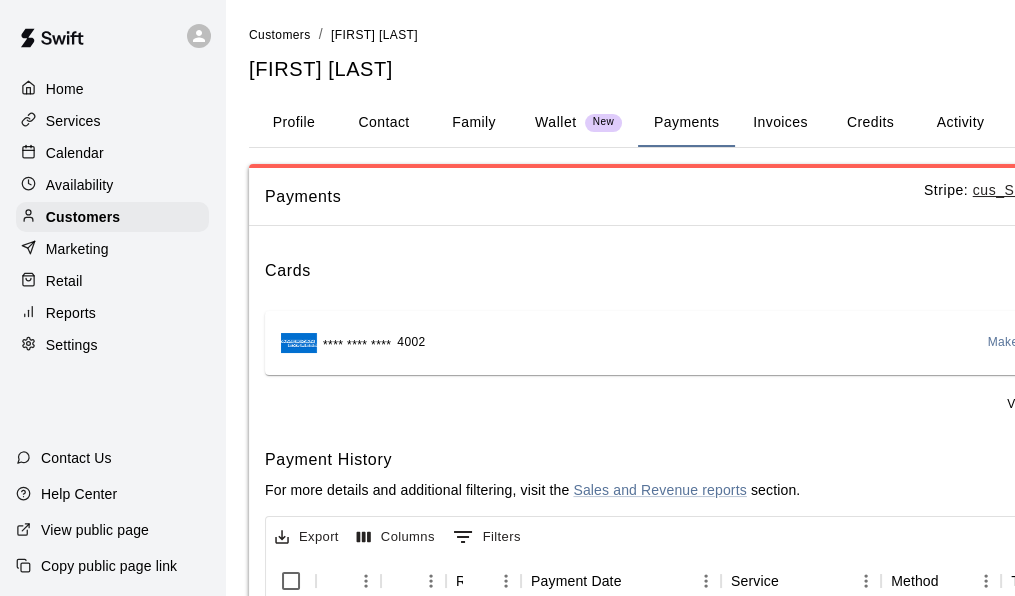 scroll, scrollTop: 0, scrollLeft: 135, axis: horizontal 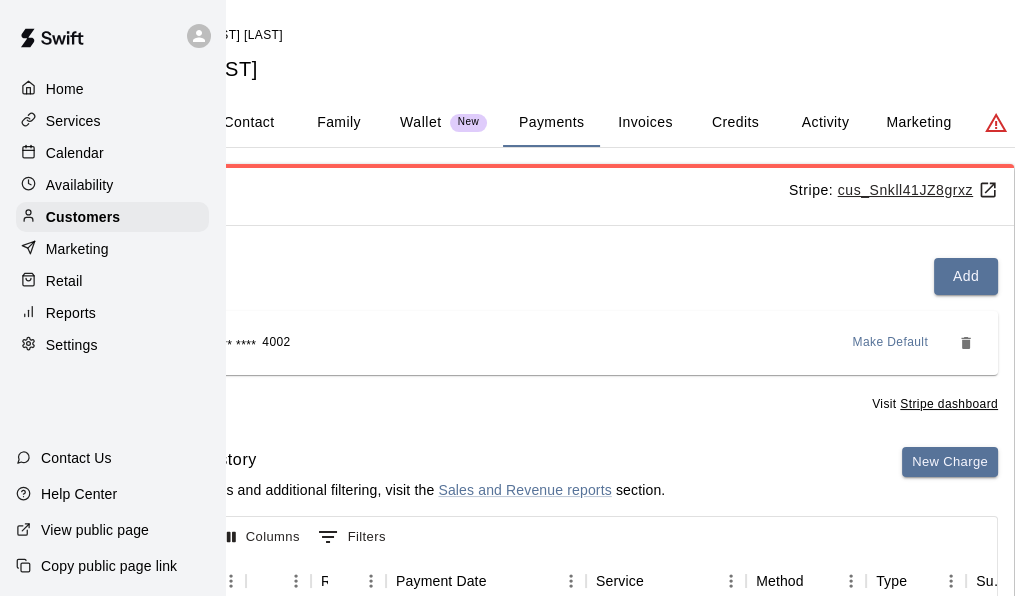 click on "Make Default" at bounding box center (891, 343) 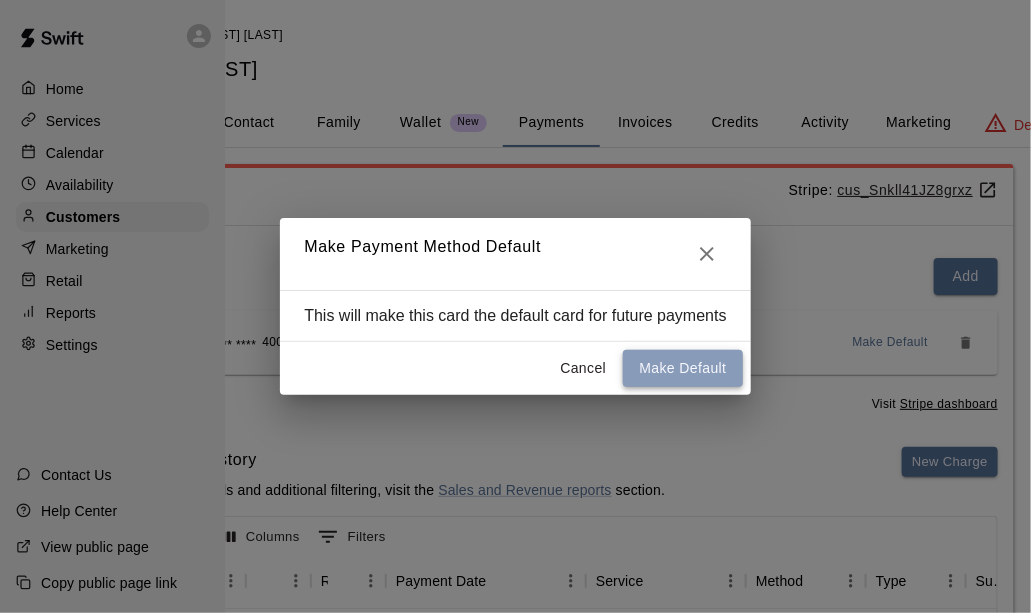 click on "Make Default" at bounding box center [682, 368] 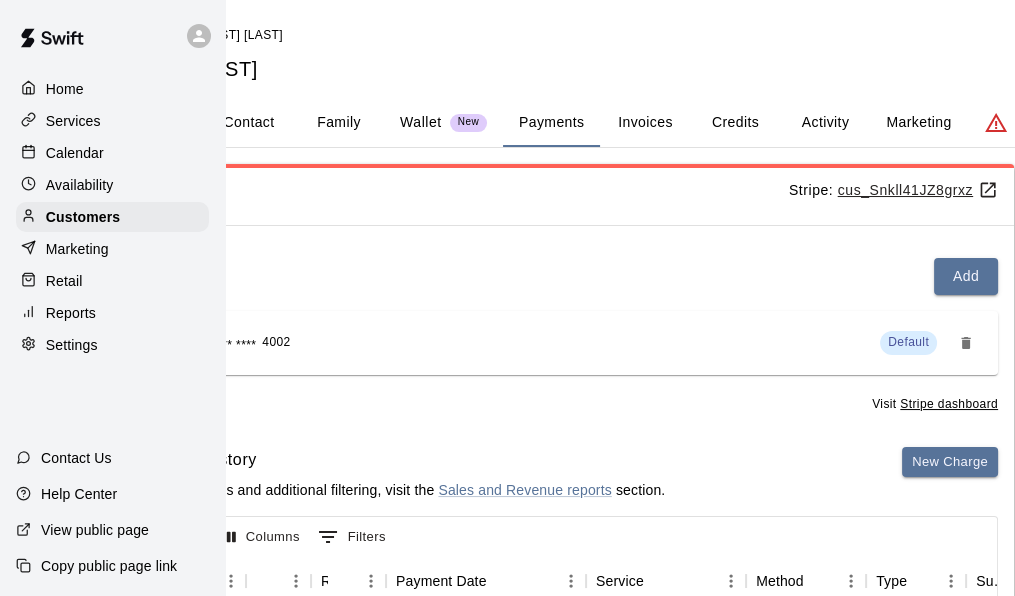 click on "Activity" at bounding box center [825, 123] 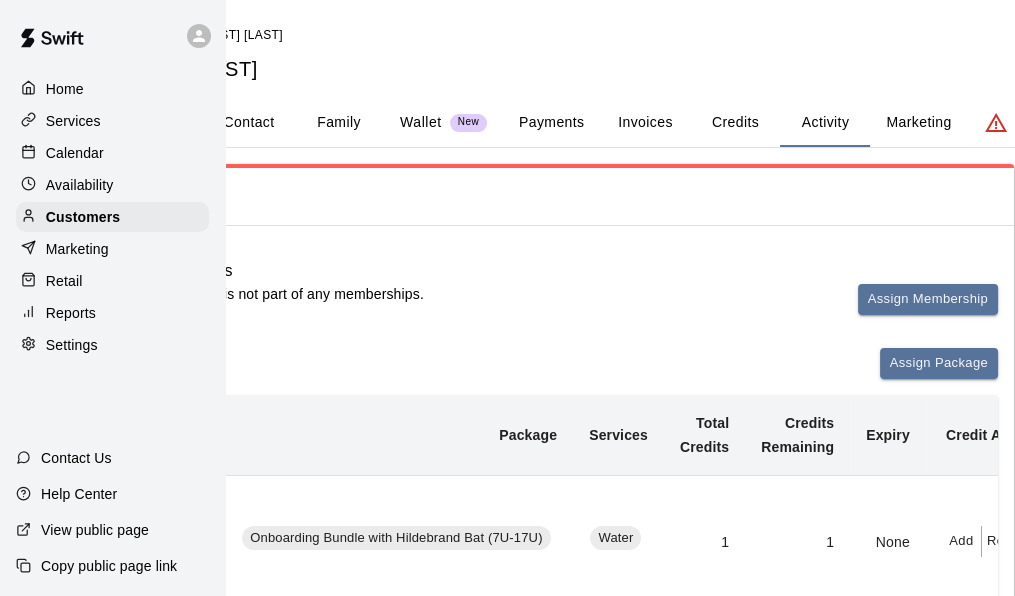 scroll, scrollTop: 0, scrollLeft: 61, axis: horizontal 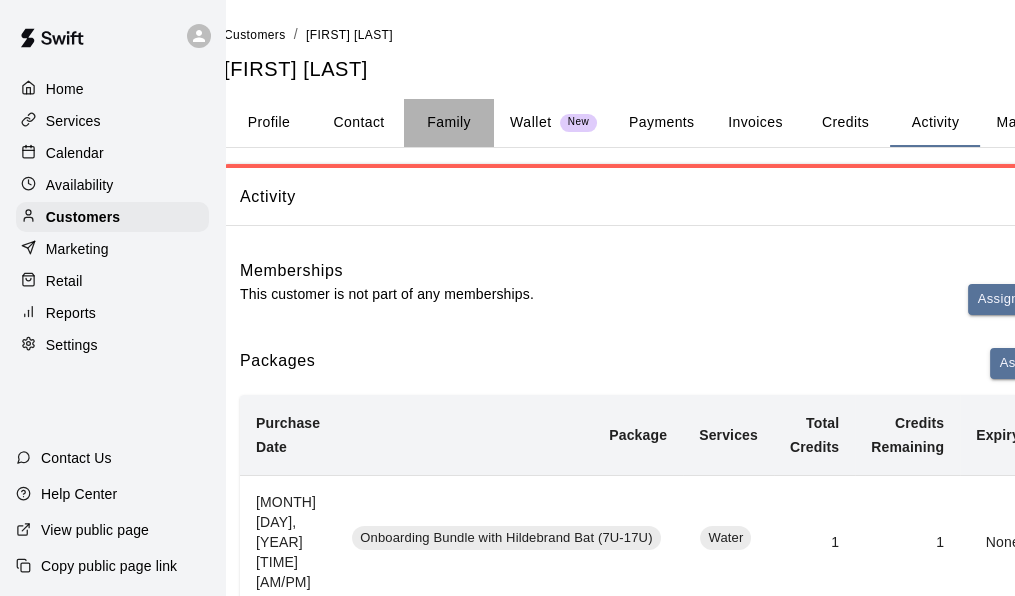 click on "Family" at bounding box center [449, 123] 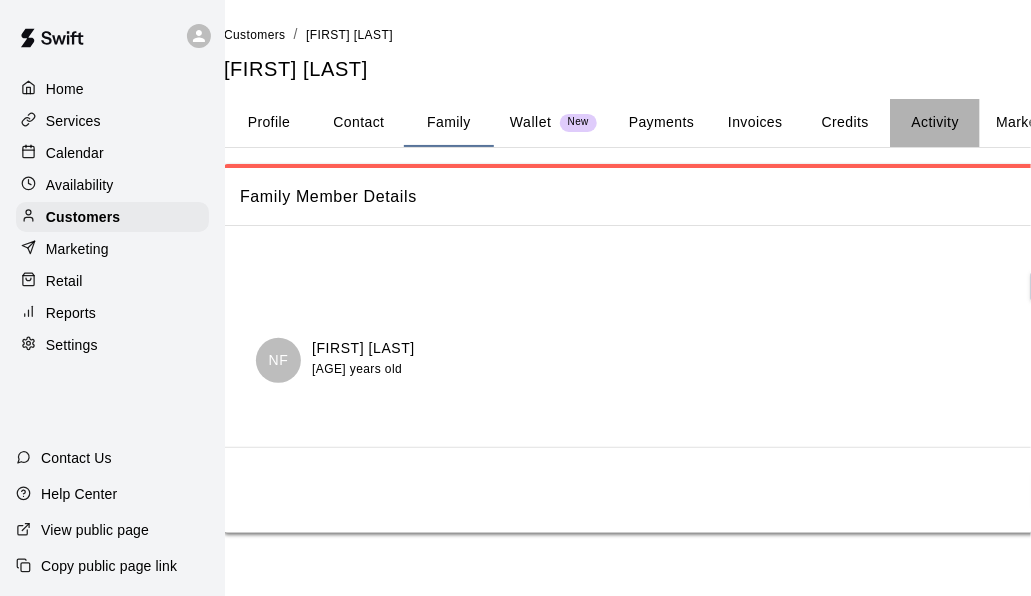 click on "Activity" at bounding box center [935, 123] 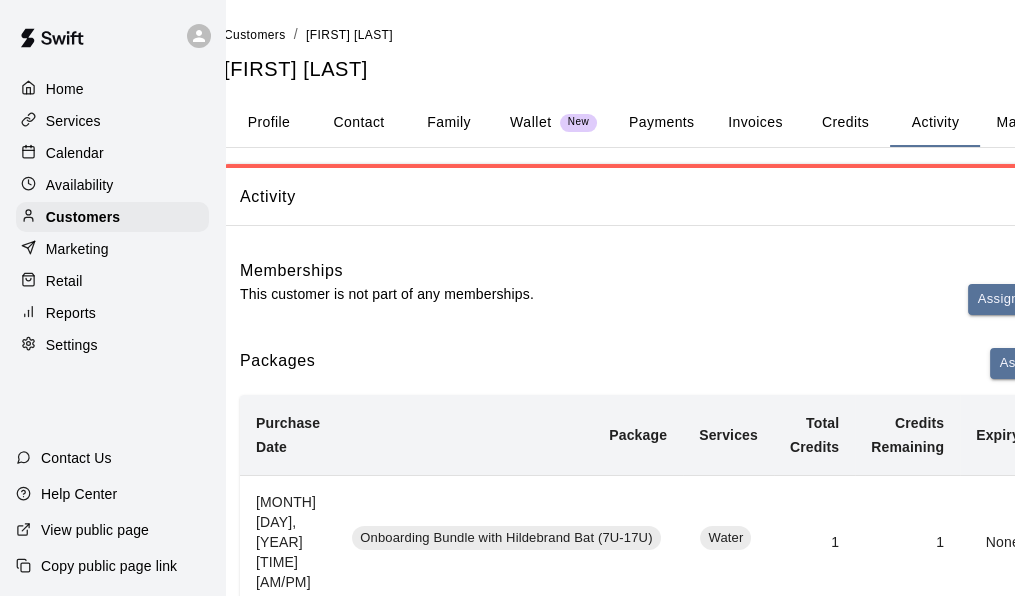 scroll, scrollTop: 0, scrollLeft: 61, axis: horizontal 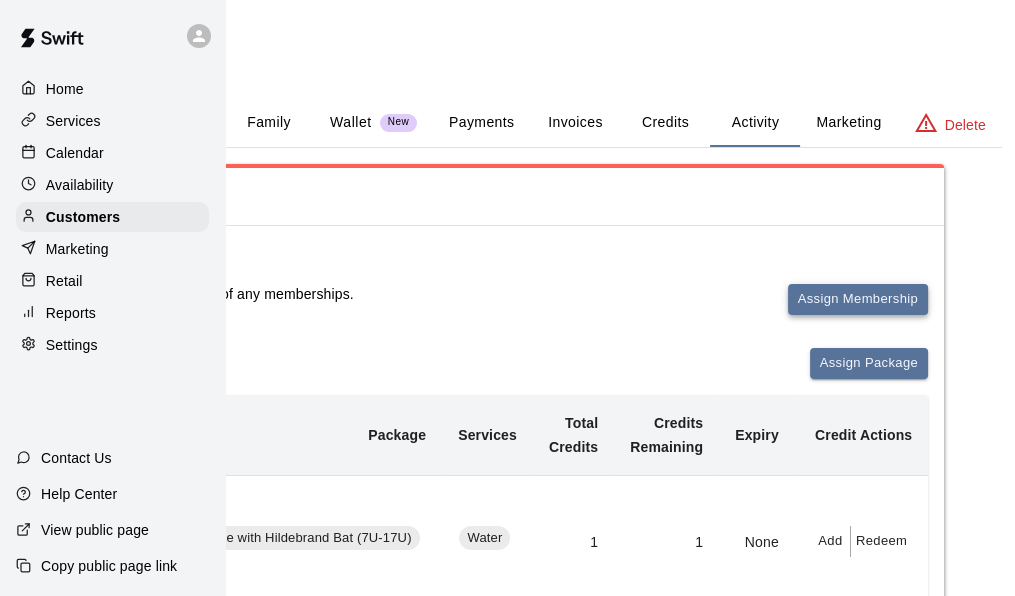 click on "Assign Membership" at bounding box center [858, 299] 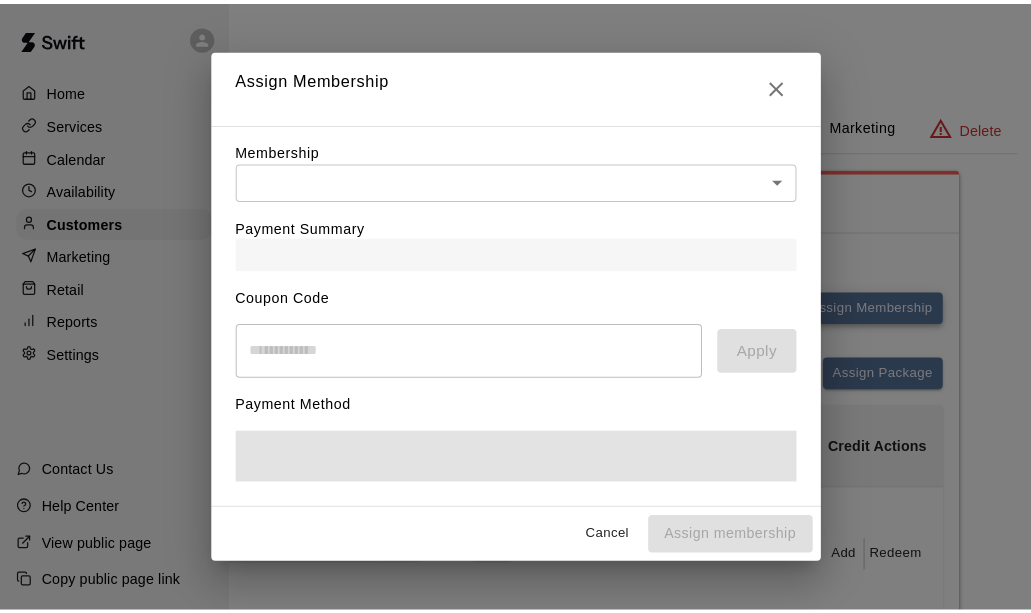 scroll, scrollTop: 0, scrollLeft: 199, axis: horizontal 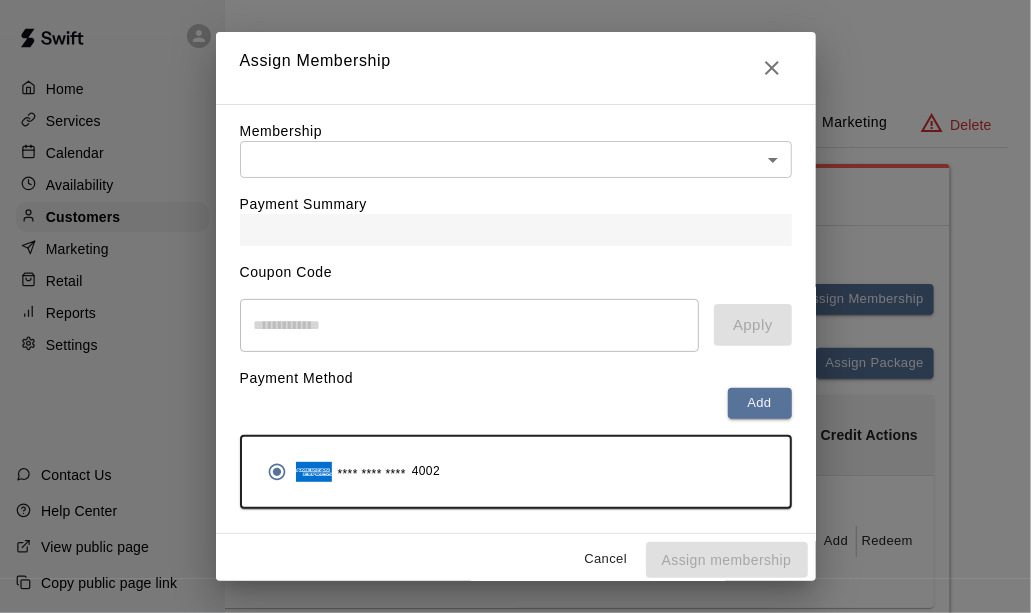click on "Home Services Calendar Availability Customers Marketing Retail Reports Settings Contact Us Help Center View public page Copy public page link Customers / [FIRST] [LAST] [FIRST] [LAST] Profile Contact Family Wallet New Payments Invoices Credits Activity Marketing Delete Activity Memberships This customer is not part of any memberships. Assign Membership Packages Assign Package Purchase Date Package Services Total Credits Credits Remaining Expiry Credit Actions August 03, 2025 4:21 PM Onboarding Bundle with Hildebrand Bat (7U-17U) Water 1 1 None Add Redeem Rows per page: 5 * 1–1 of 1 Bookings This customer has no bookings. Swift - Edit Customer Close cross-small Assign Membership Membership Payment Summary Coupon Code Apply Payment Method Add **** **** **** 4002 Cancel Assign membership" at bounding box center (316, 392) 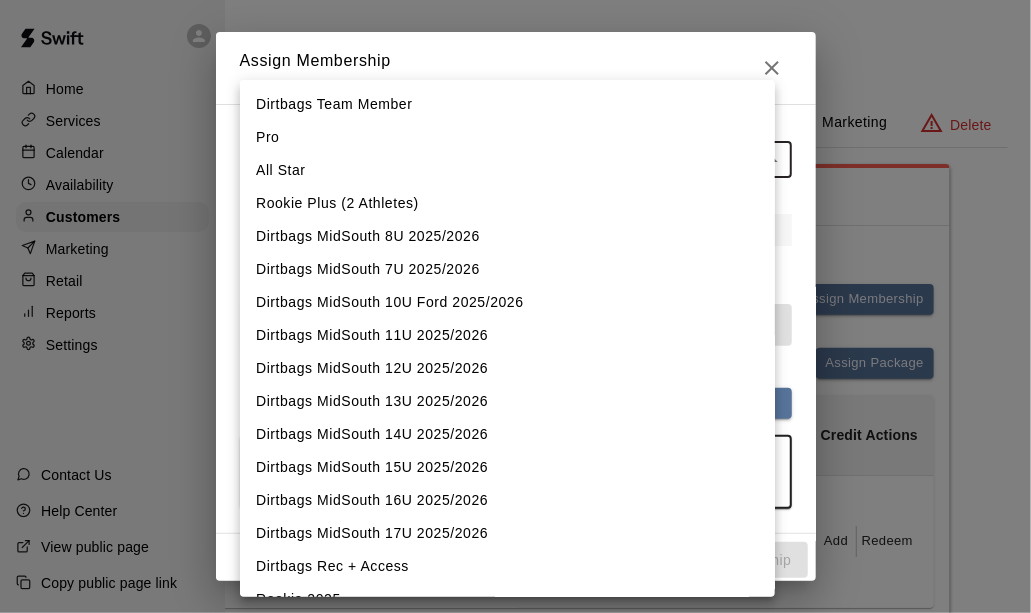 click on "Dirtbags MidSouth 17U 2025/2026" at bounding box center [507, 533] 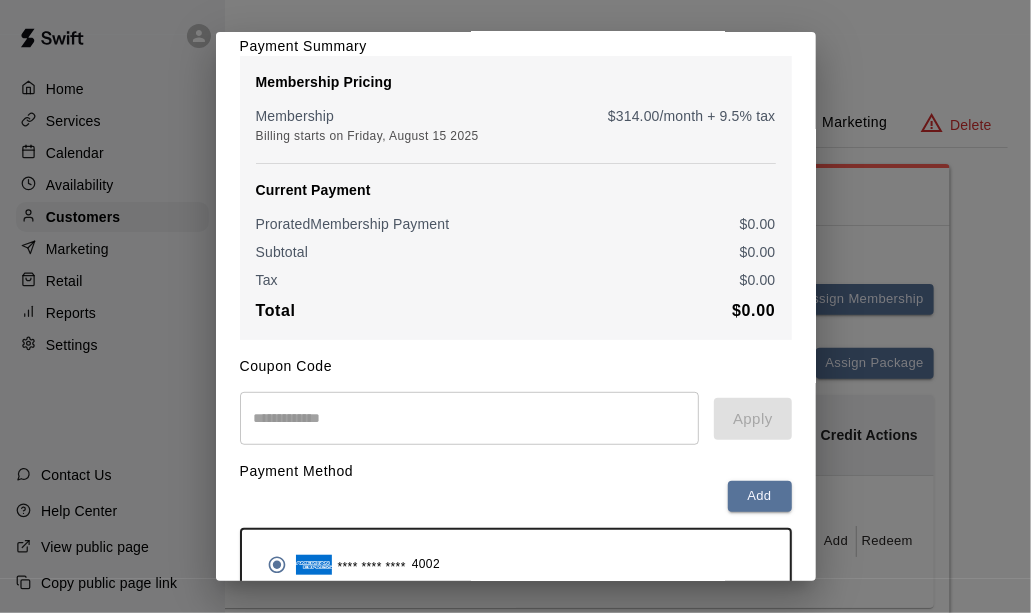 scroll, scrollTop: 266, scrollLeft: 0, axis: vertical 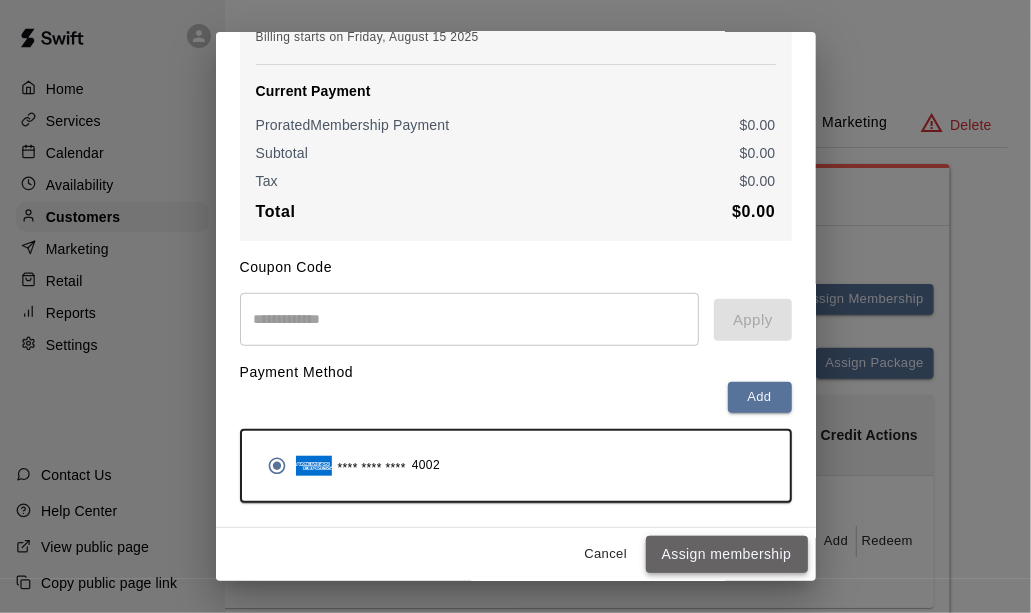 click on "Assign membership" at bounding box center (727, 554) 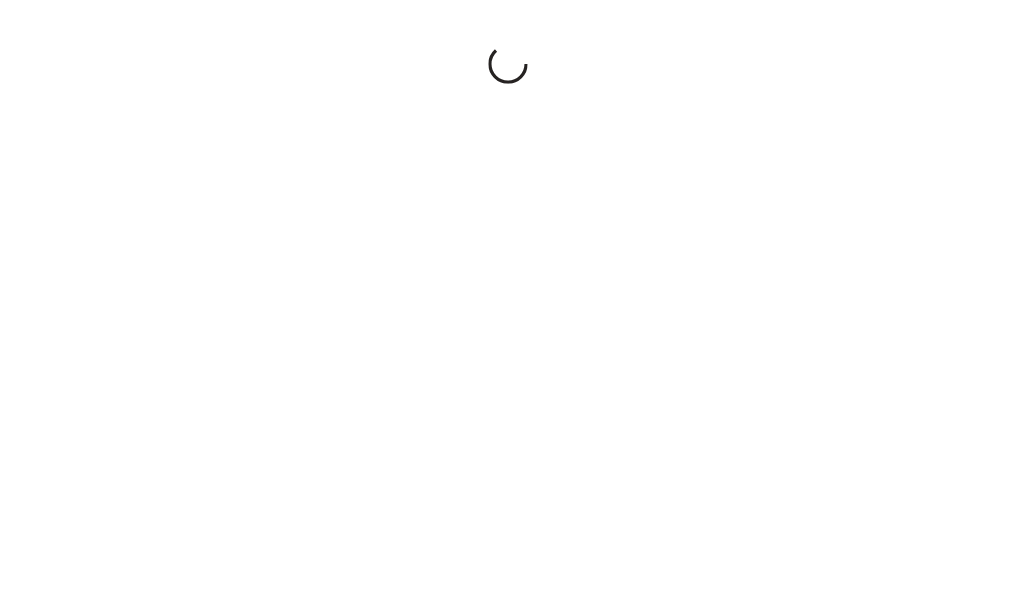 scroll, scrollTop: 0, scrollLeft: 0, axis: both 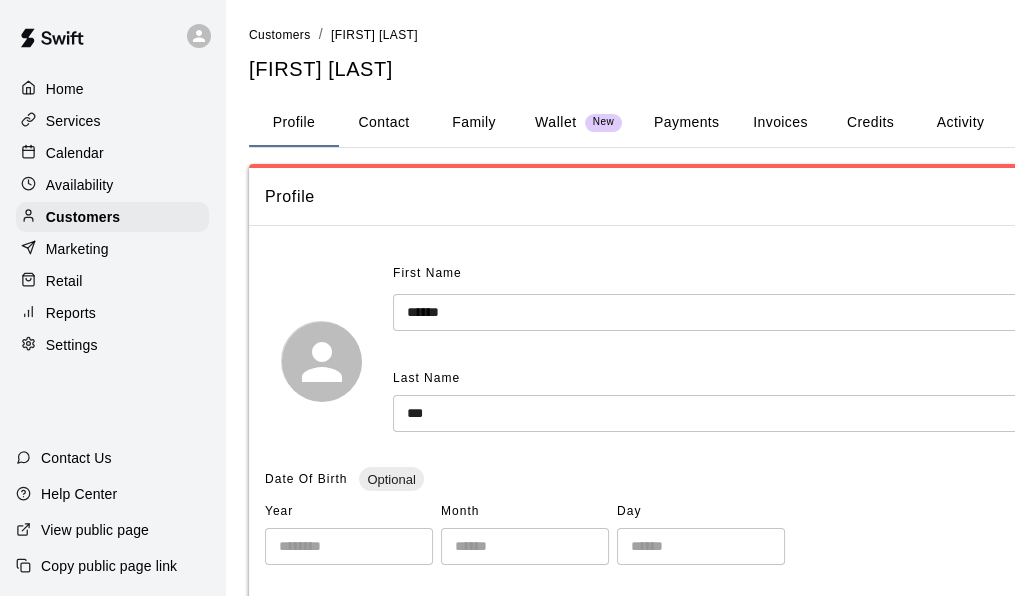 click on "Reports" at bounding box center [71, 313] 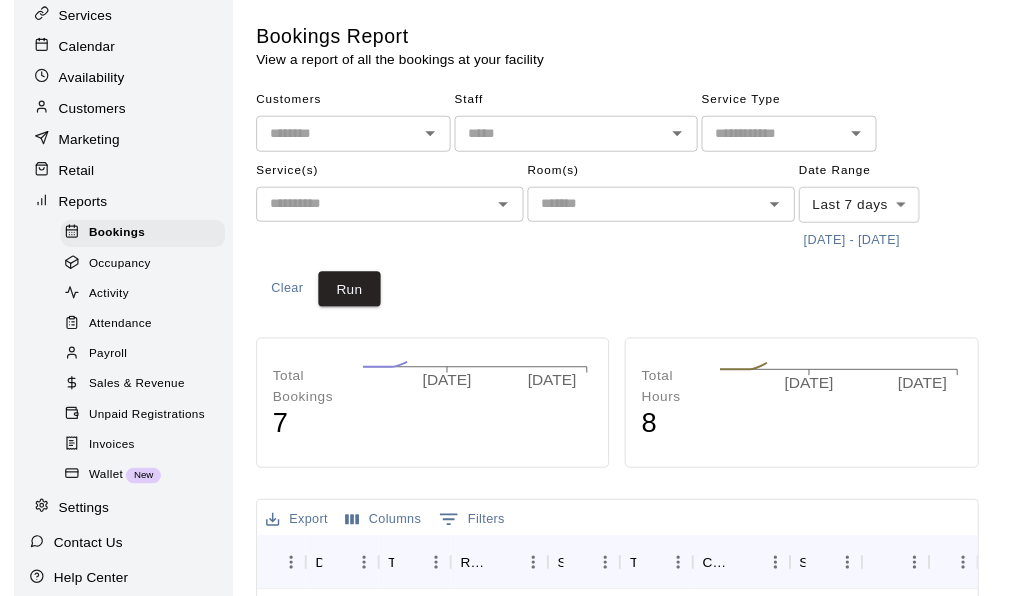 scroll, scrollTop: 0, scrollLeft: 0, axis: both 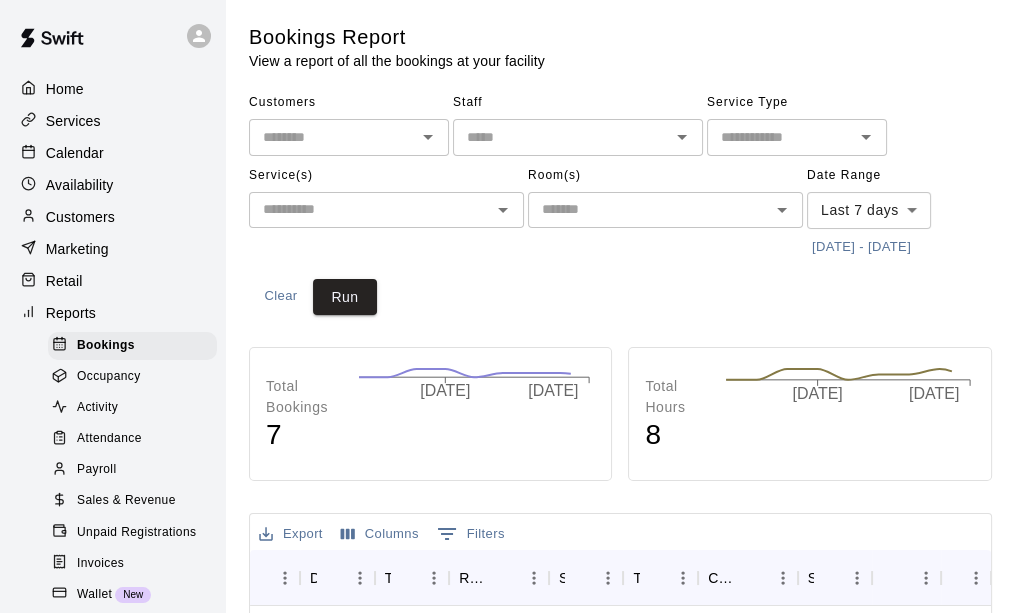 click on "Customers" at bounding box center (80, 217) 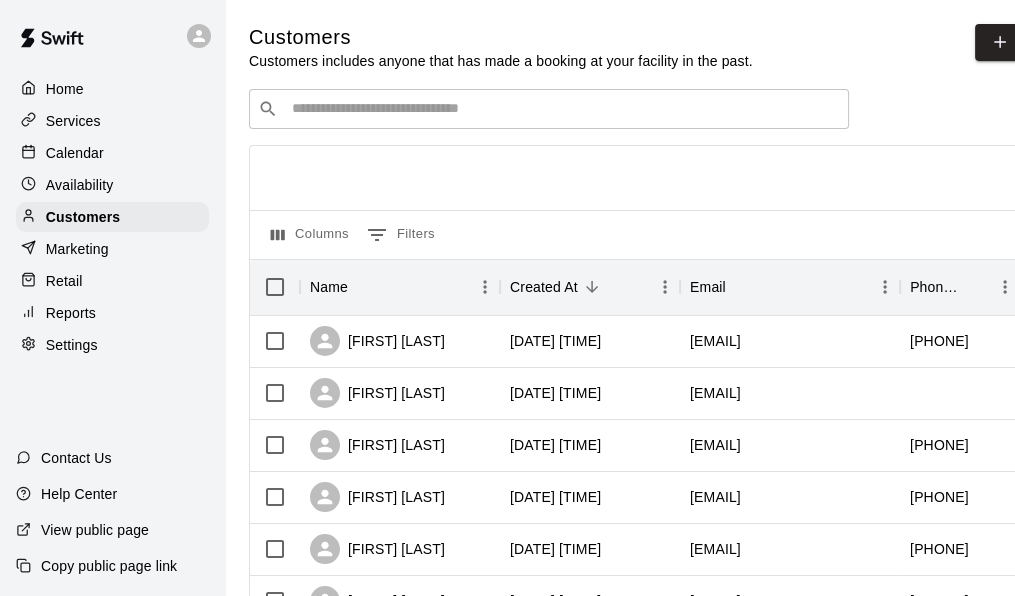 click on "Services" at bounding box center [73, 121] 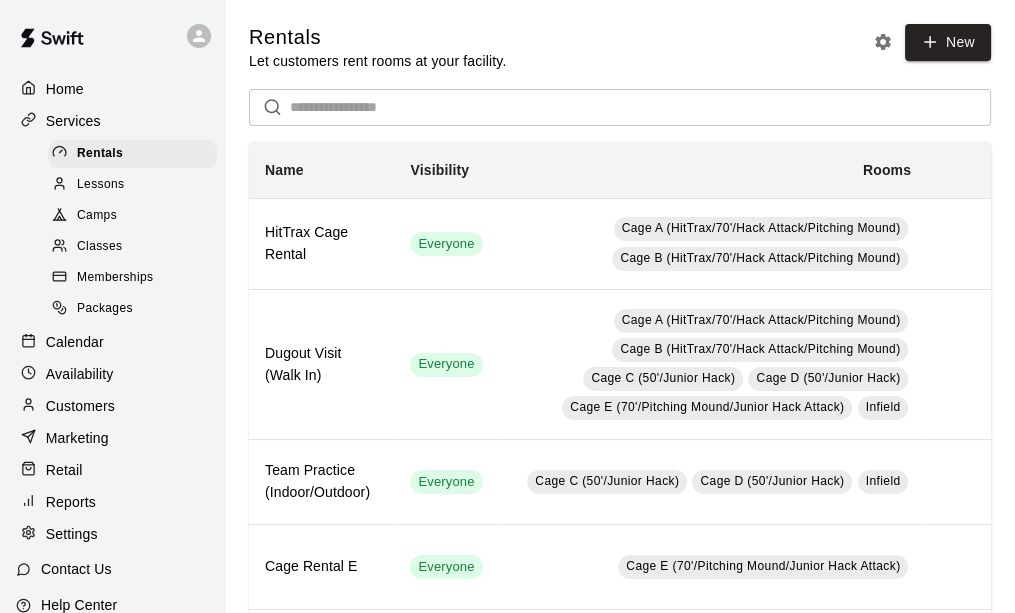 click on "Camps" at bounding box center (97, 216) 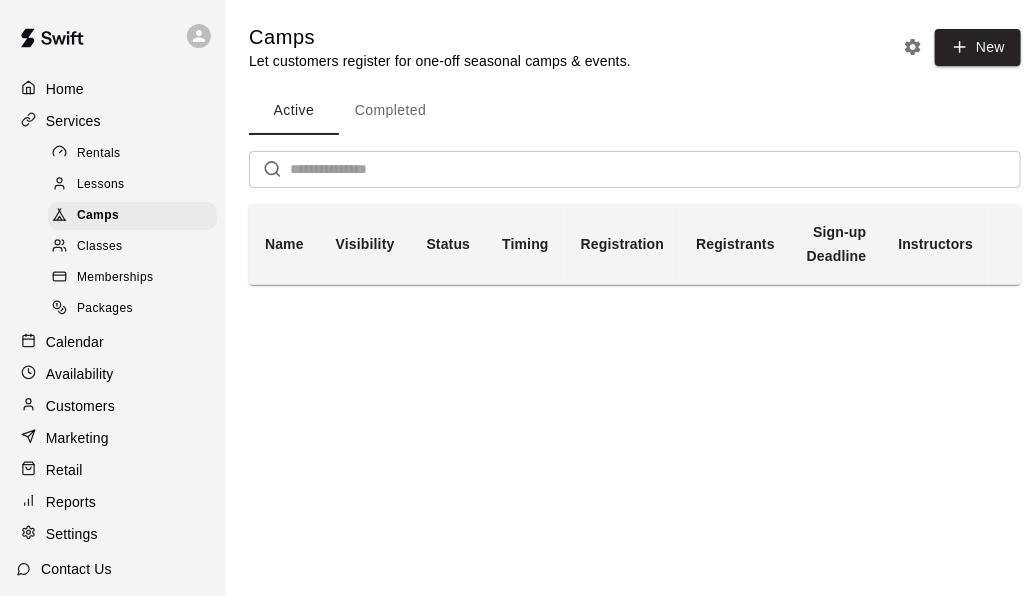 click on "Classes" at bounding box center (99, 247) 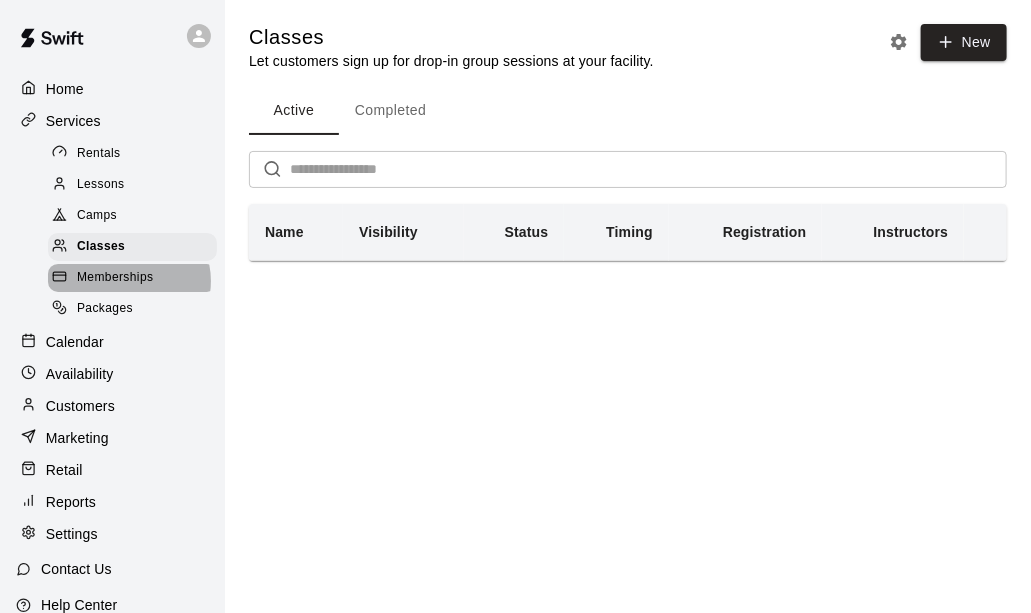 click on "Memberships" at bounding box center (115, 278) 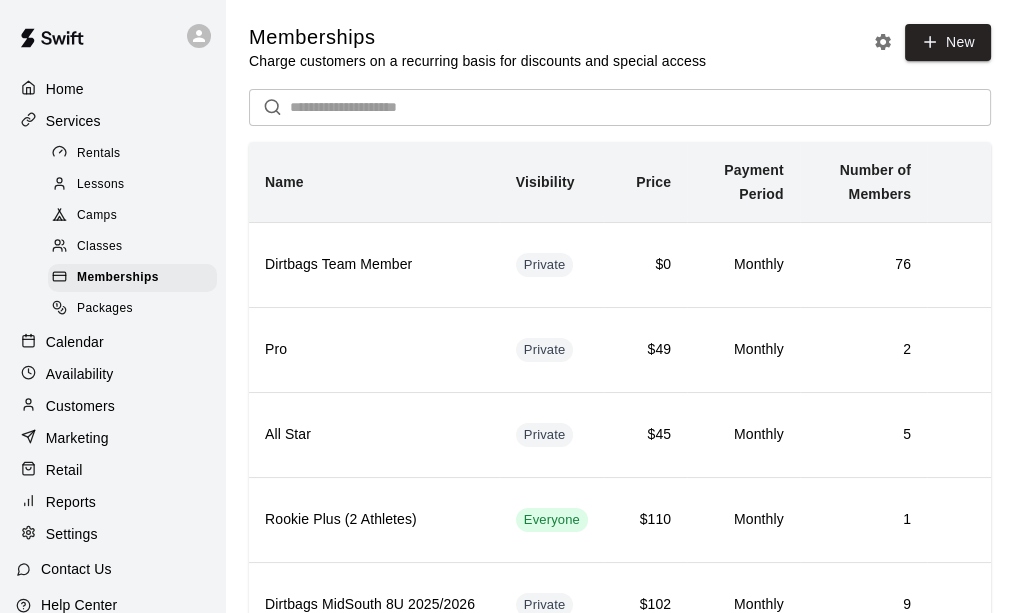click on "Classes" at bounding box center (99, 247) 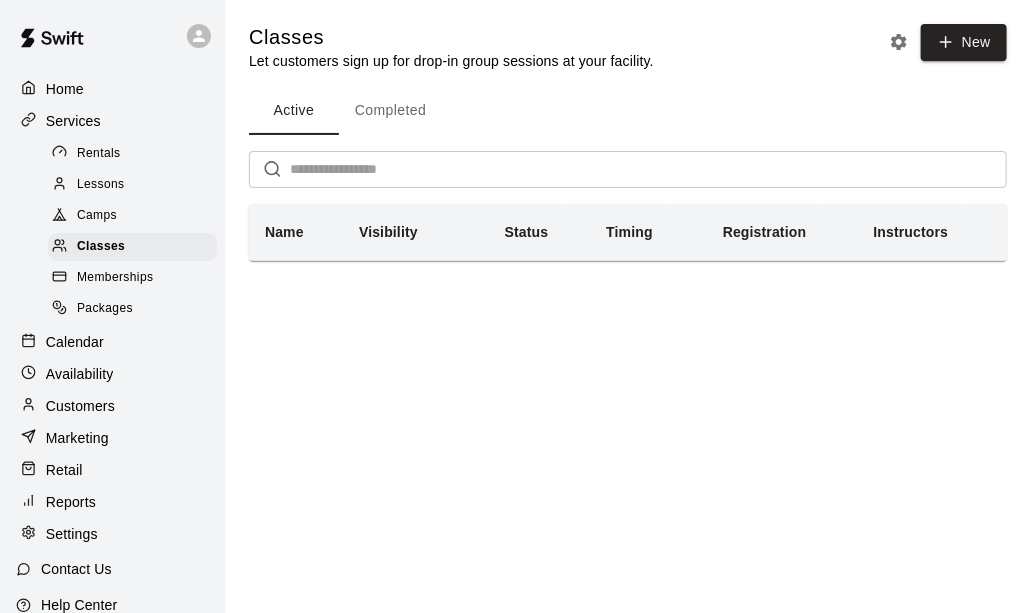 click on "Camps" at bounding box center [97, 216] 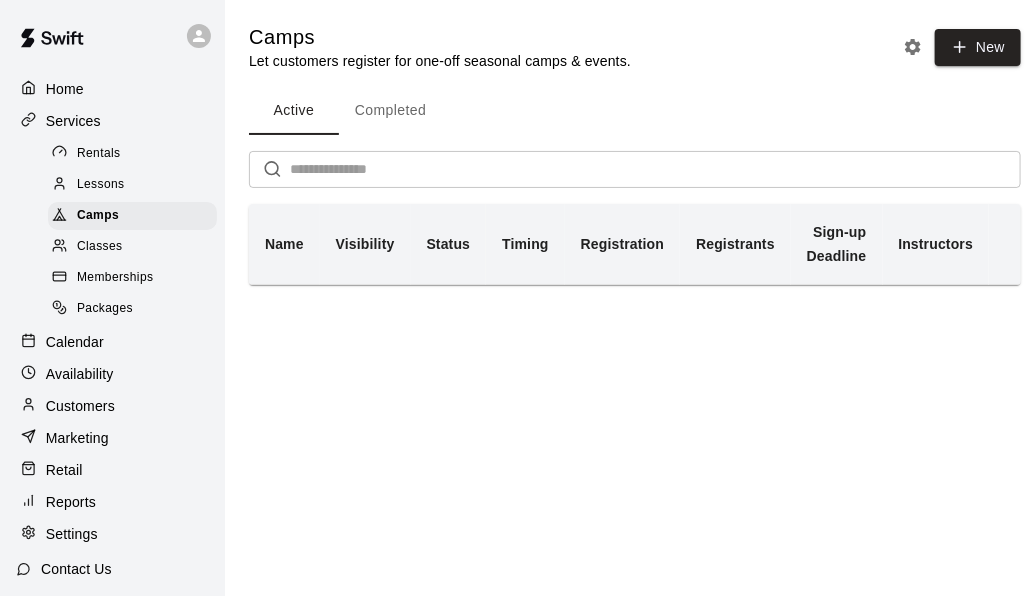 click on "Completed" at bounding box center [390, 111] 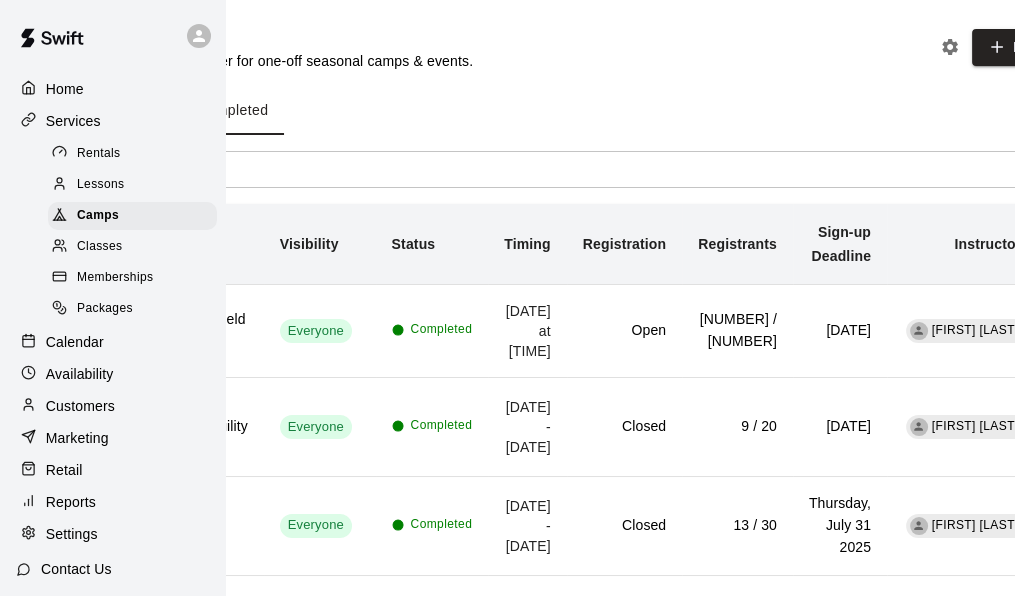 scroll, scrollTop: 0, scrollLeft: 241, axis: horizontal 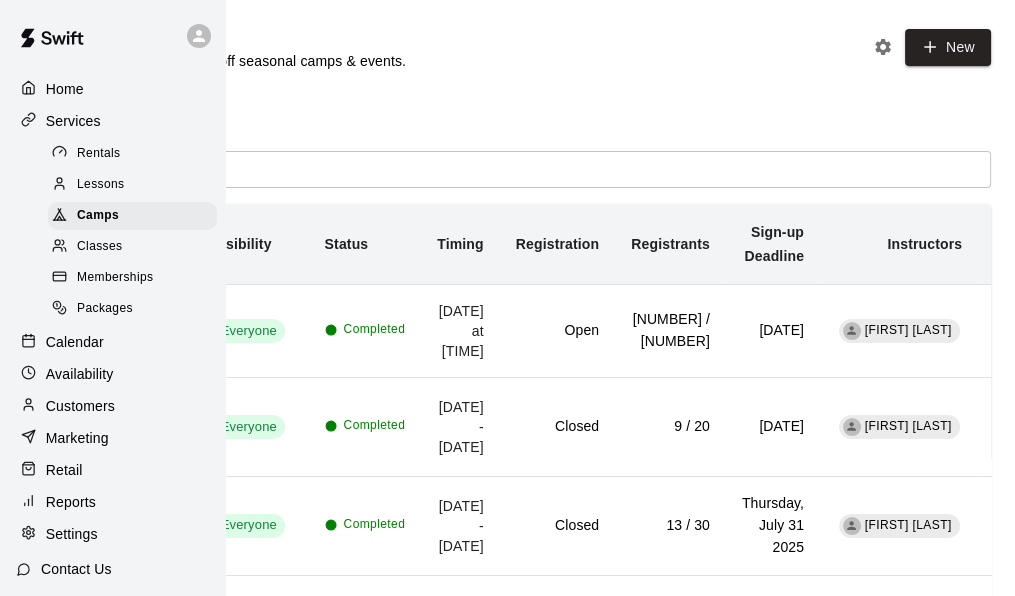 click on "Active Completed" at bounding box center (507, 111) 